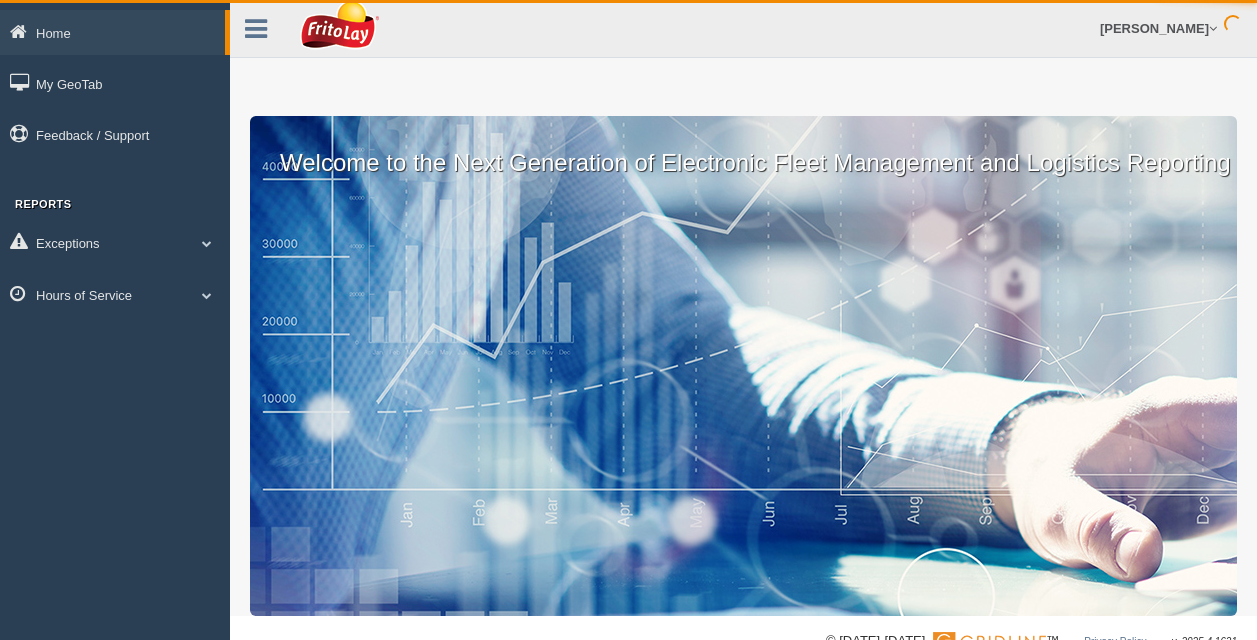 scroll, scrollTop: 0, scrollLeft: 0, axis: both 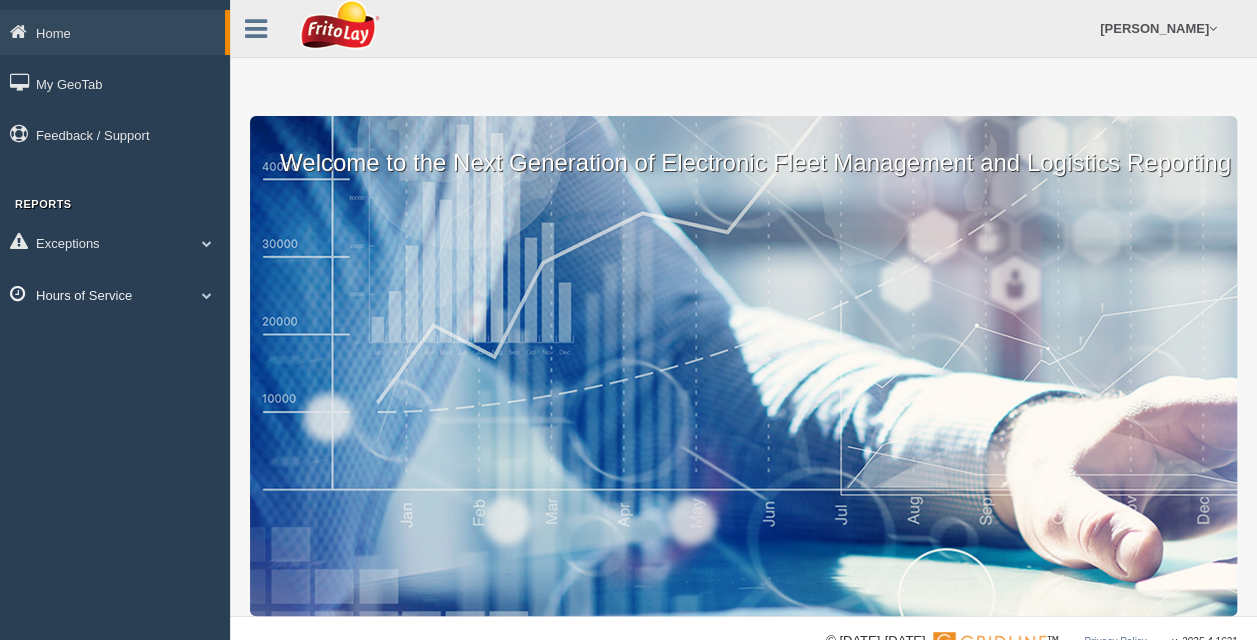 click on "Hours of Service" at bounding box center (115, 294) 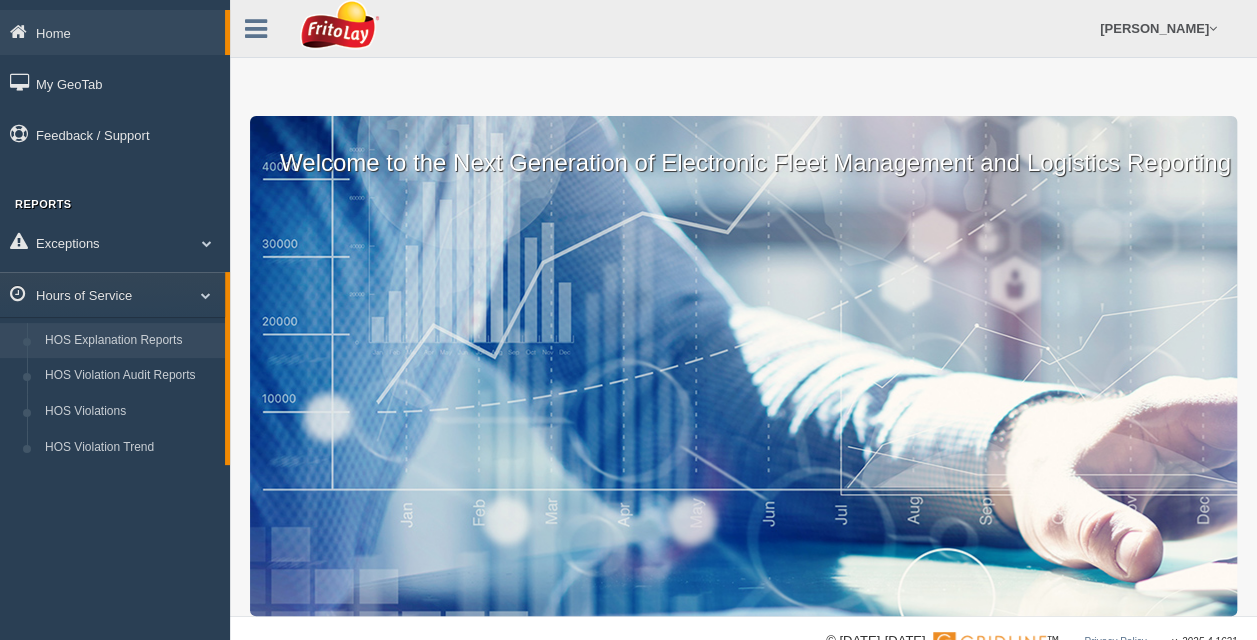 click on "HOS Explanation Reports" at bounding box center [130, 341] 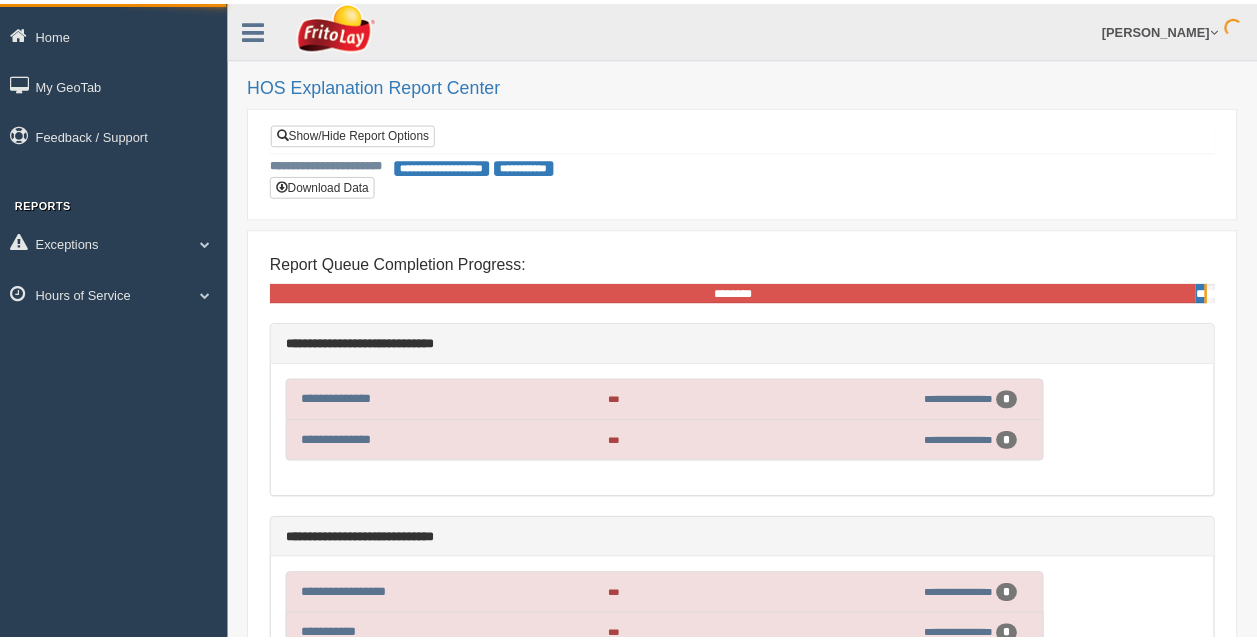 scroll, scrollTop: 0, scrollLeft: 0, axis: both 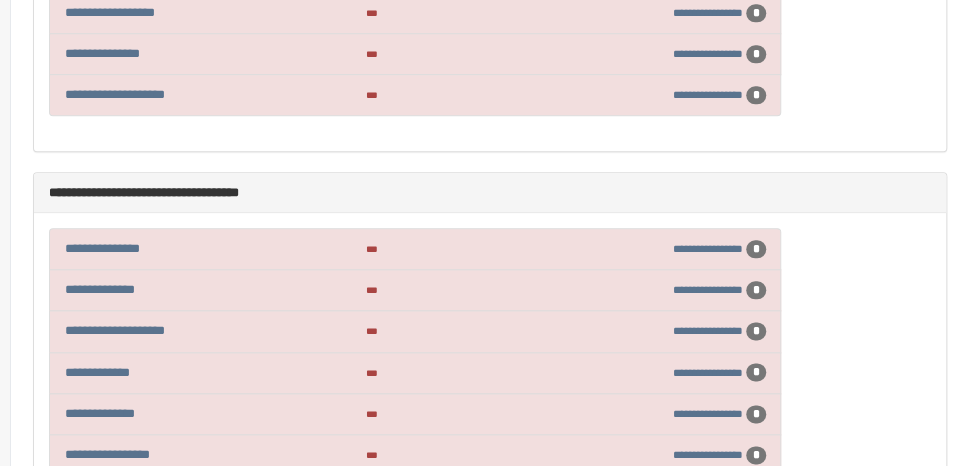 click on "**********" at bounding box center [490, 43] 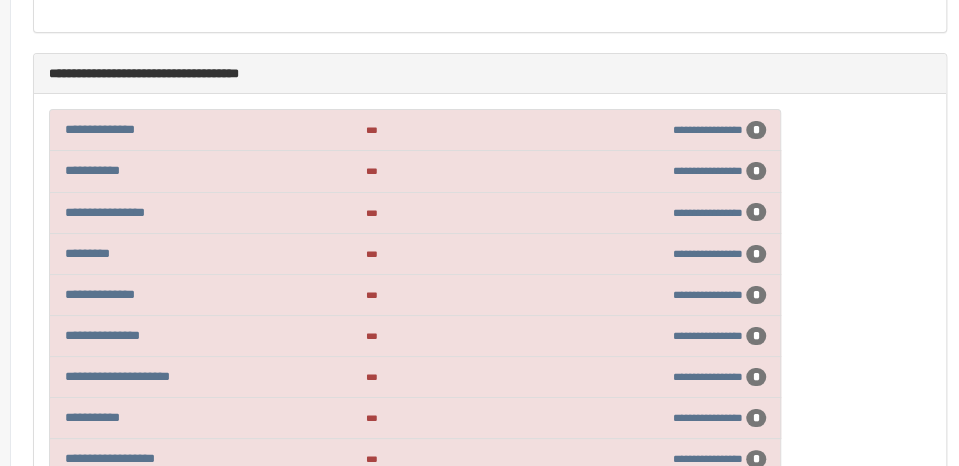 scroll, scrollTop: 5719, scrollLeft: 0, axis: vertical 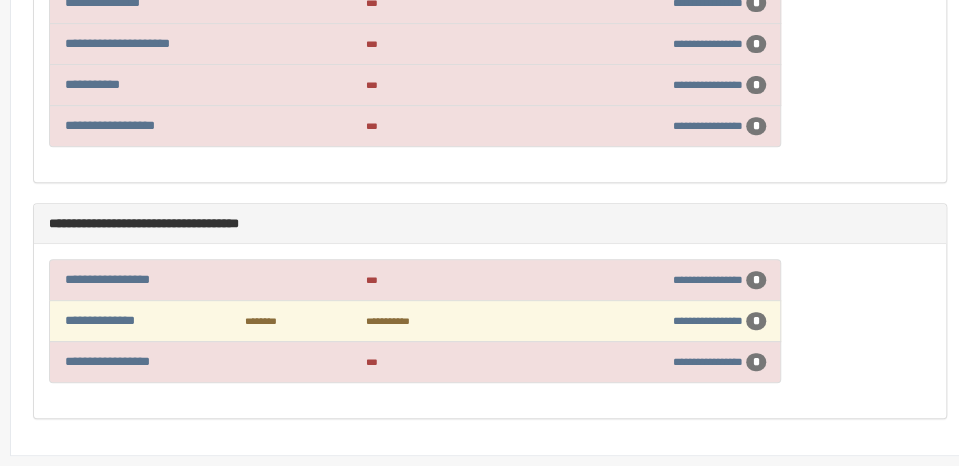 click on "**********" at bounding box center (479, -2765) 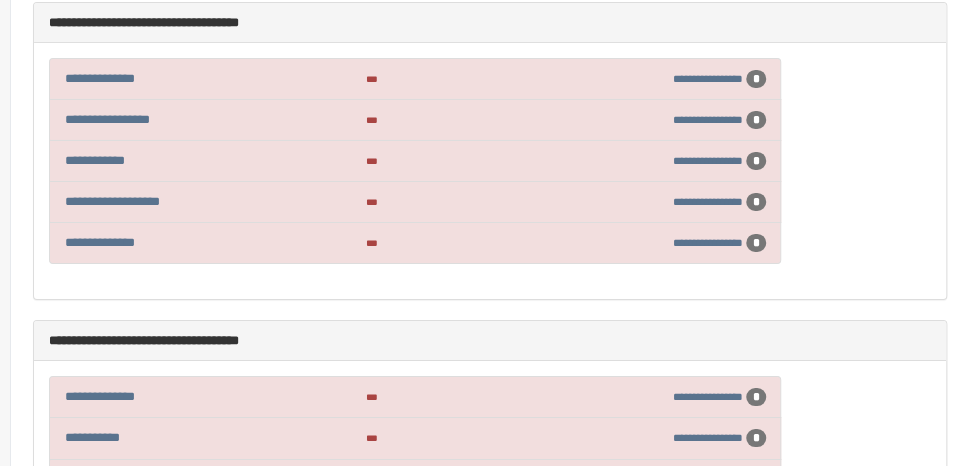 scroll, scrollTop: 5332, scrollLeft: 0, axis: vertical 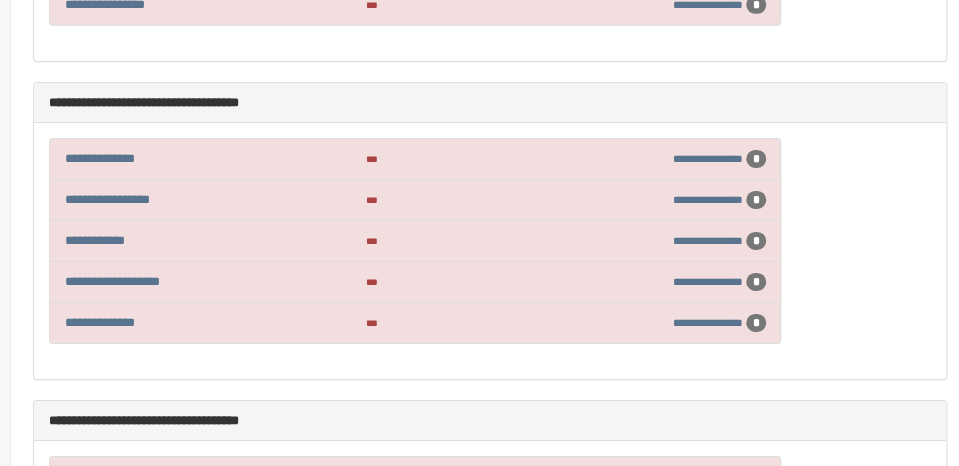 click on "**********" at bounding box center [490, -1940] 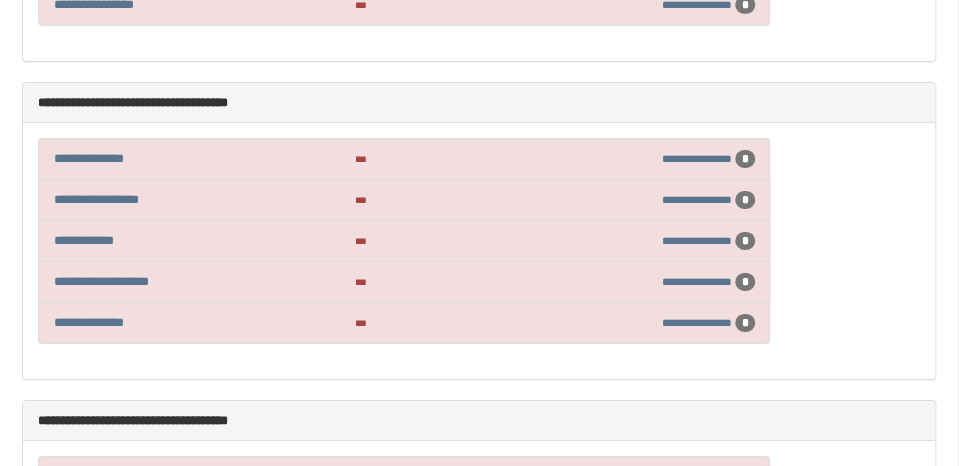 click on "**********" at bounding box center [479, -1940] 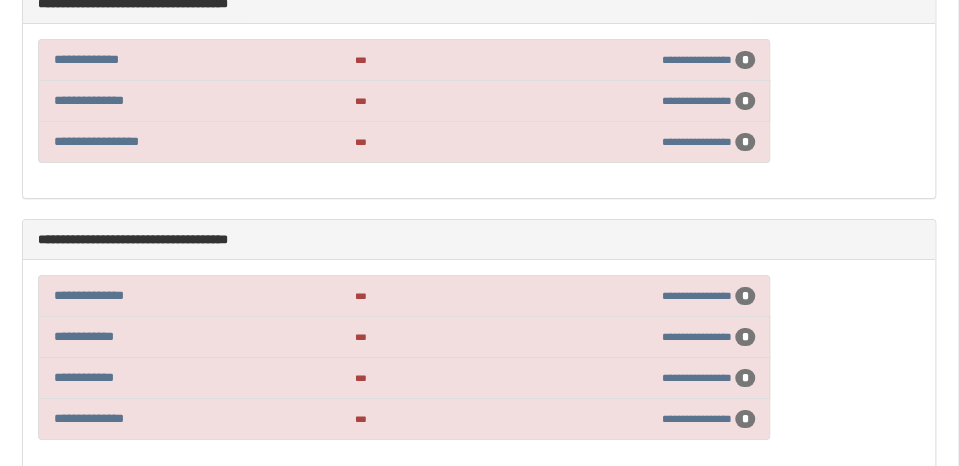 scroll, scrollTop: 2720, scrollLeft: 11, axis: both 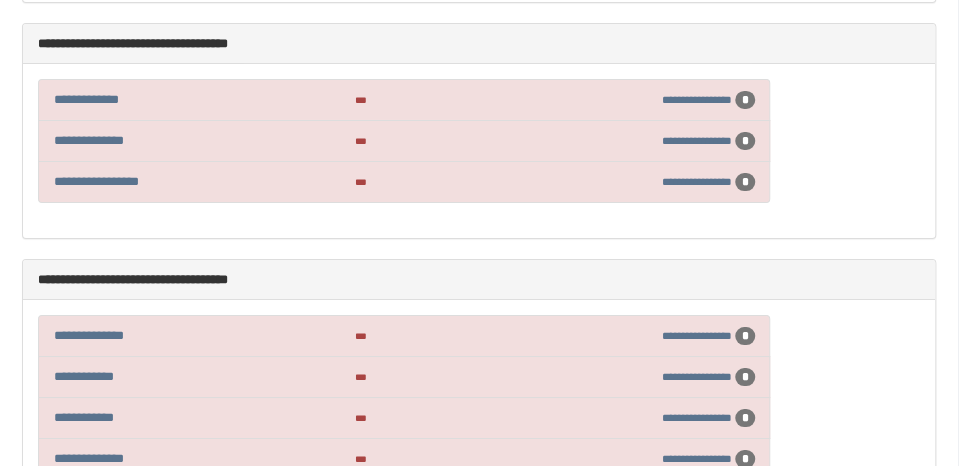 click on "**********" at bounding box center [675, 182] 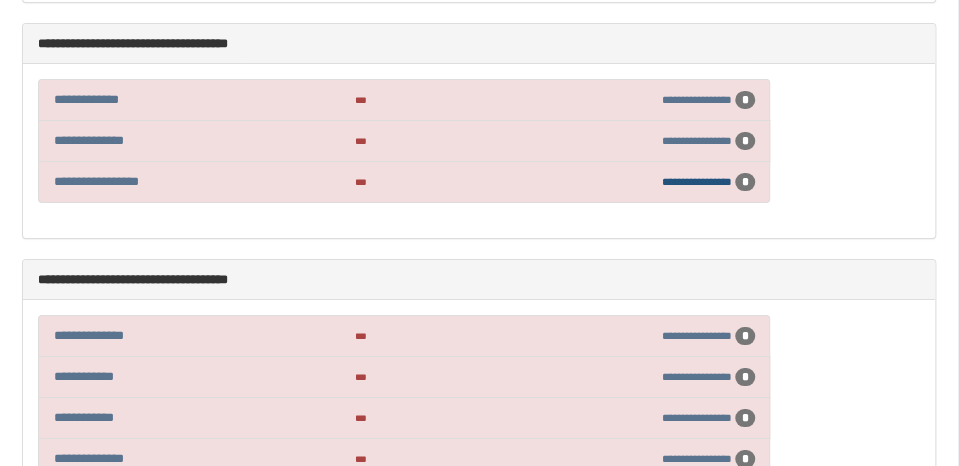 click on "**********" at bounding box center (697, 181) 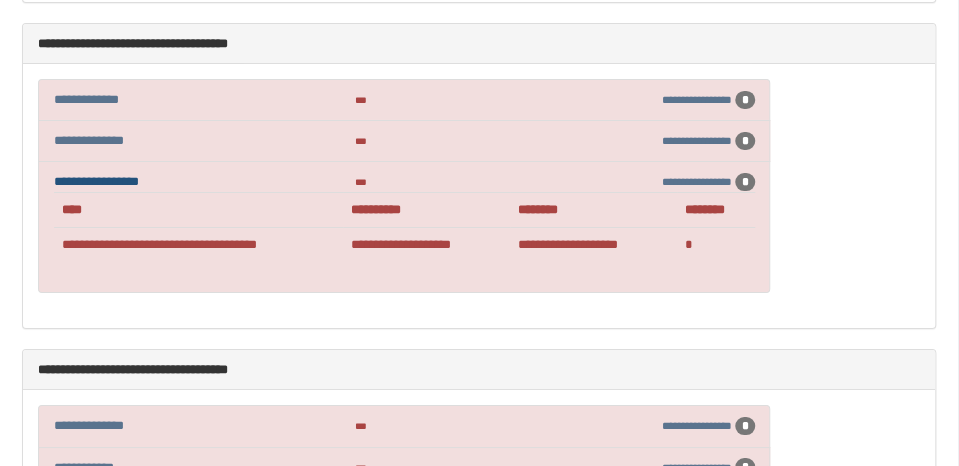 click on "**********" at bounding box center [96, 181] 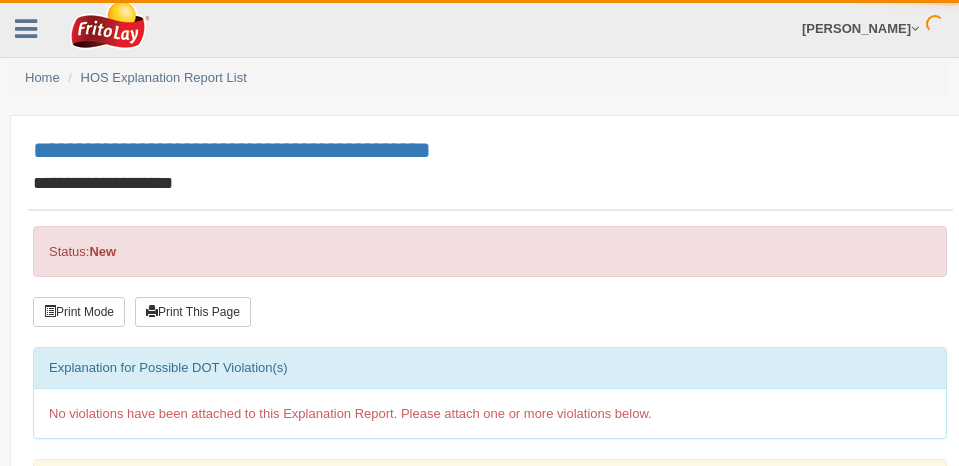 scroll, scrollTop: 0, scrollLeft: 0, axis: both 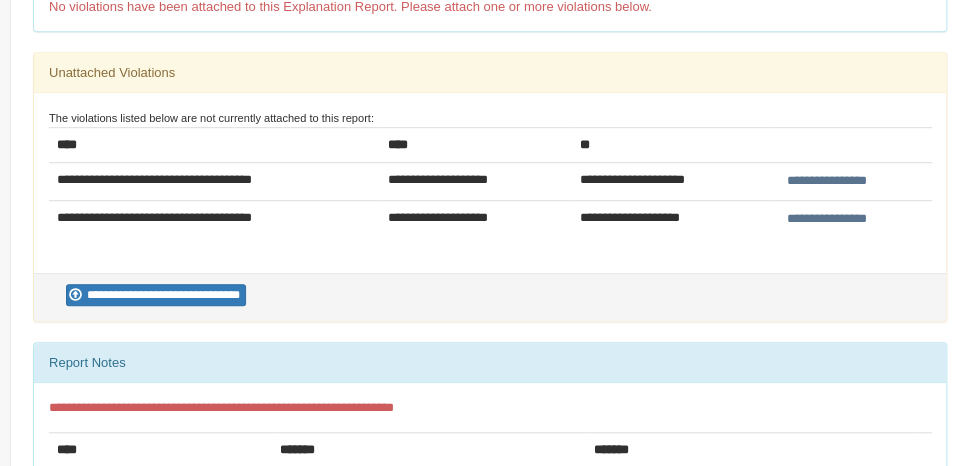 click on "**********" at bounding box center [827, 219] 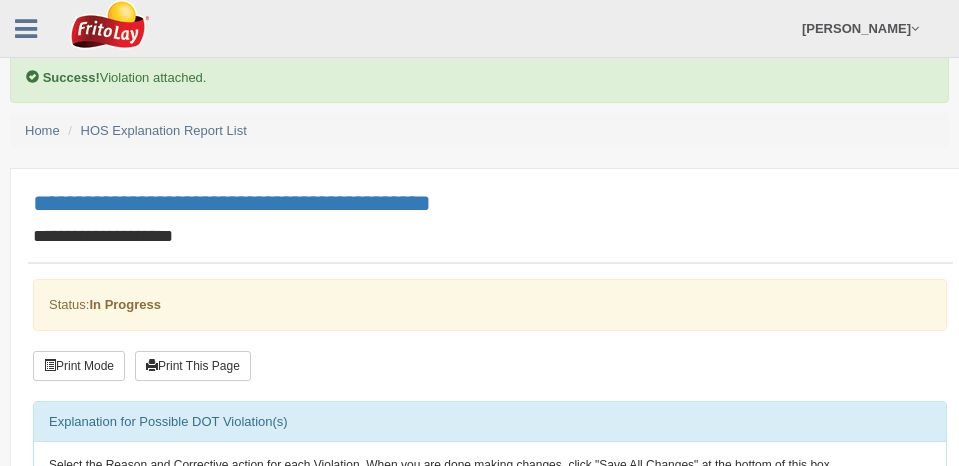 scroll, scrollTop: 0, scrollLeft: 0, axis: both 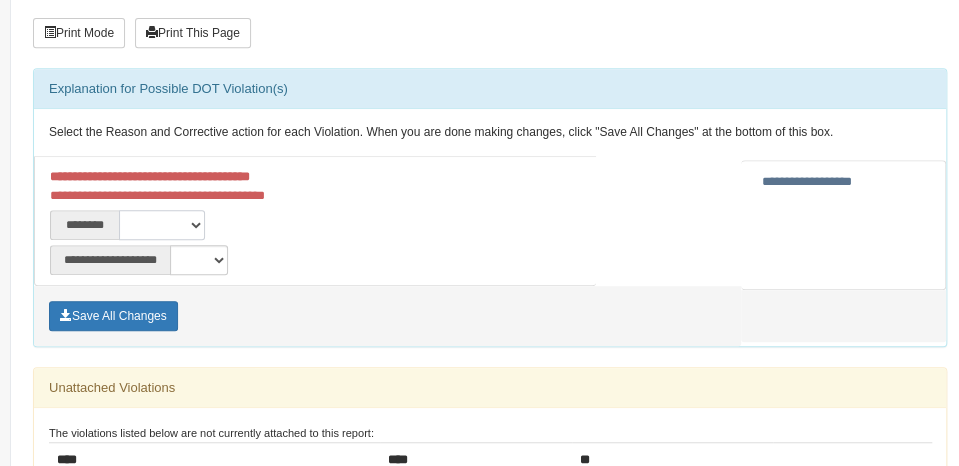 click on "**********" at bounding box center [162, 225] 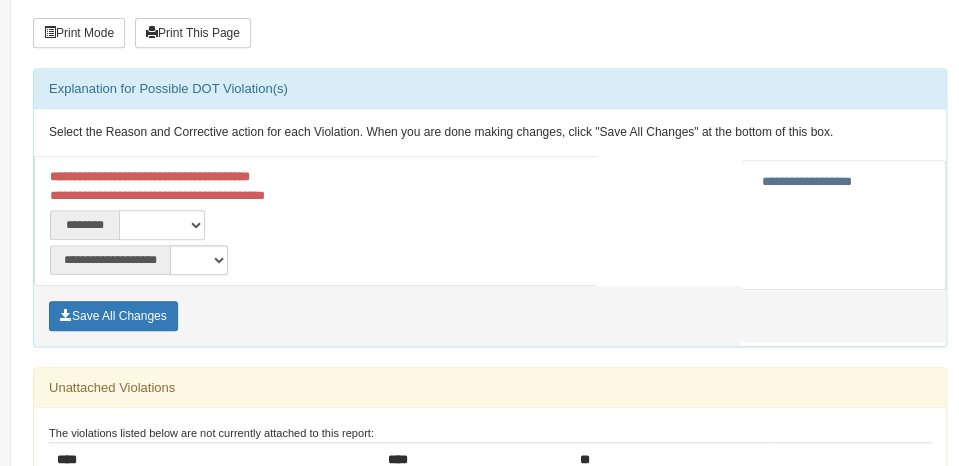 select on "****" 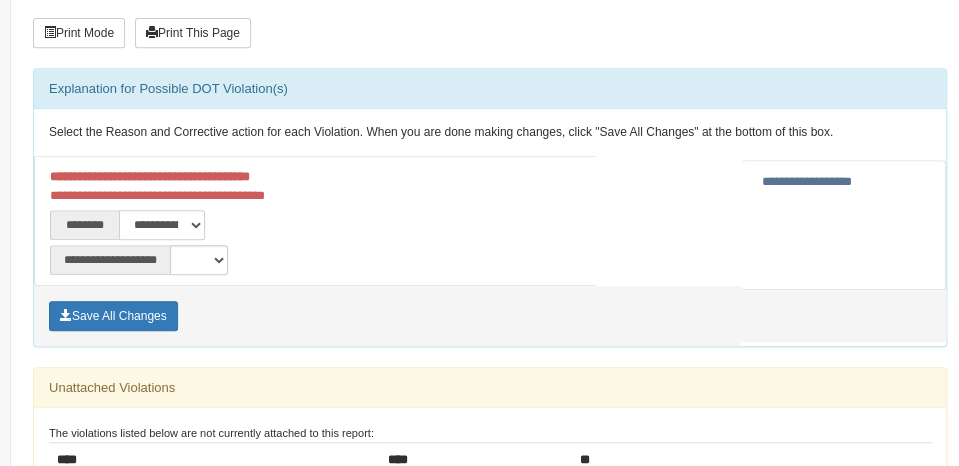 click on "**********" at bounding box center (162, 225) 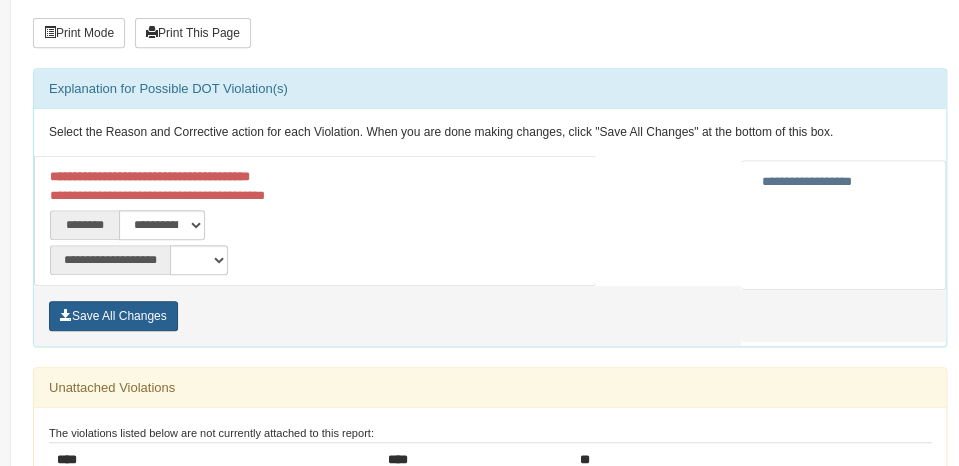 click on "Save All Changes" at bounding box center (113, 316) 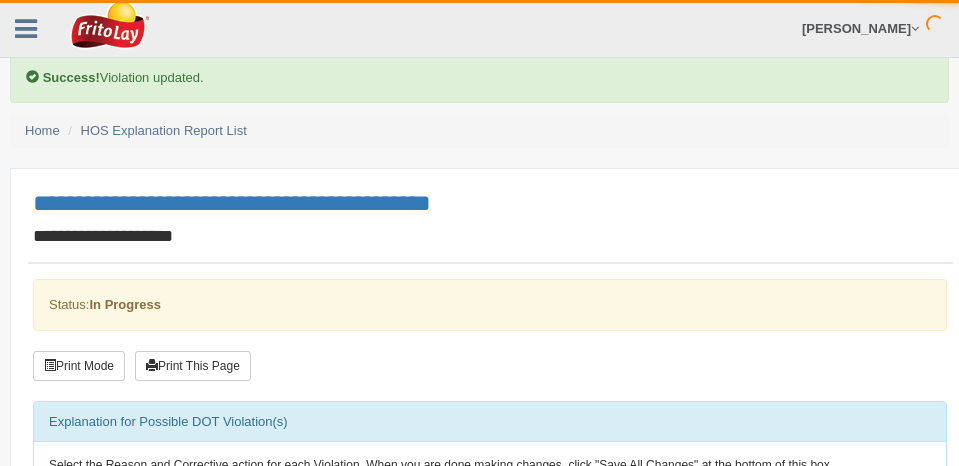 scroll, scrollTop: 0, scrollLeft: 0, axis: both 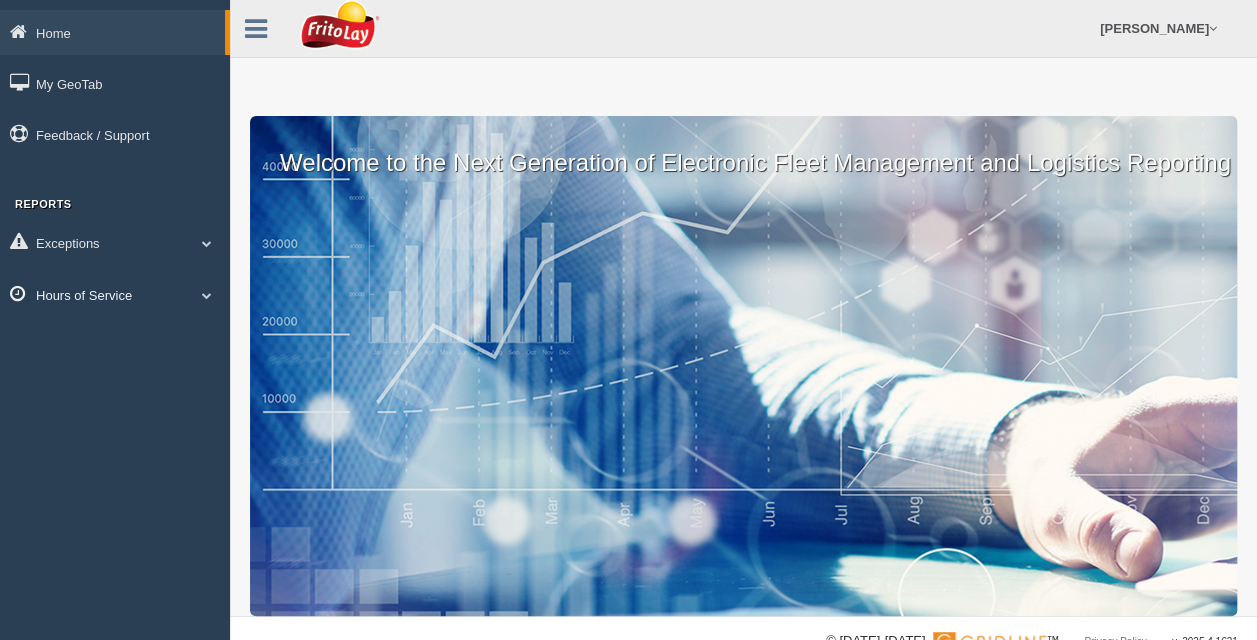 click on "Hours of Service" at bounding box center [115, 294] 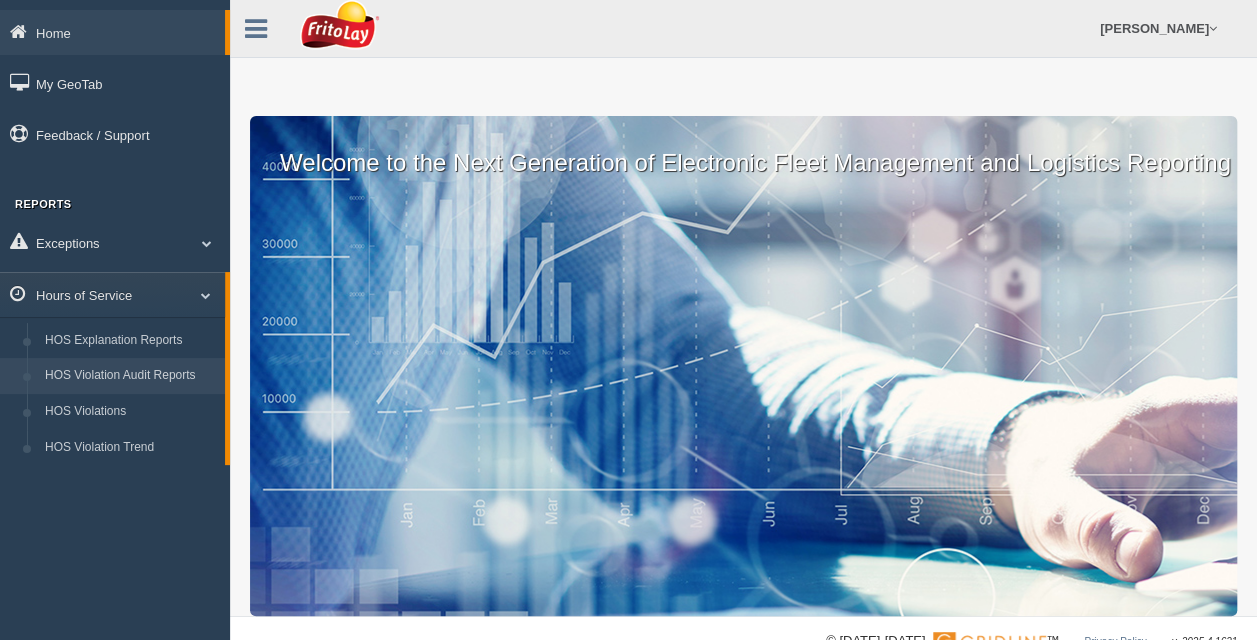 click on "HOS Violation Audit Reports" at bounding box center (130, 376) 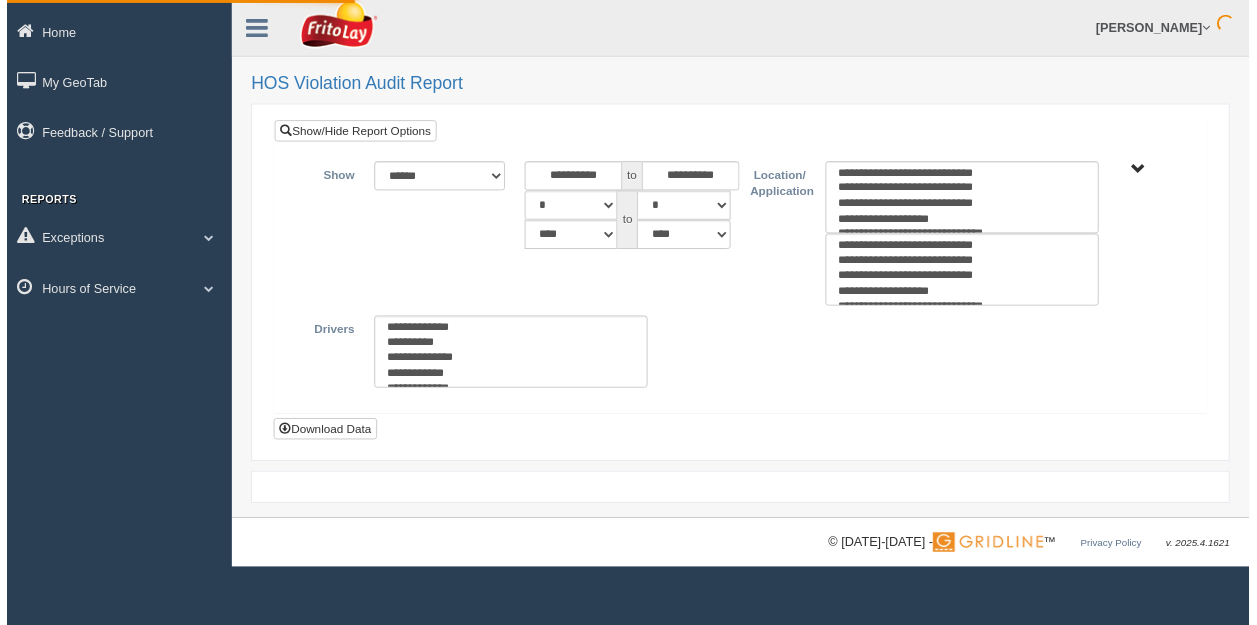 scroll, scrollTop: 0, scrollLeft: 0, axis: both 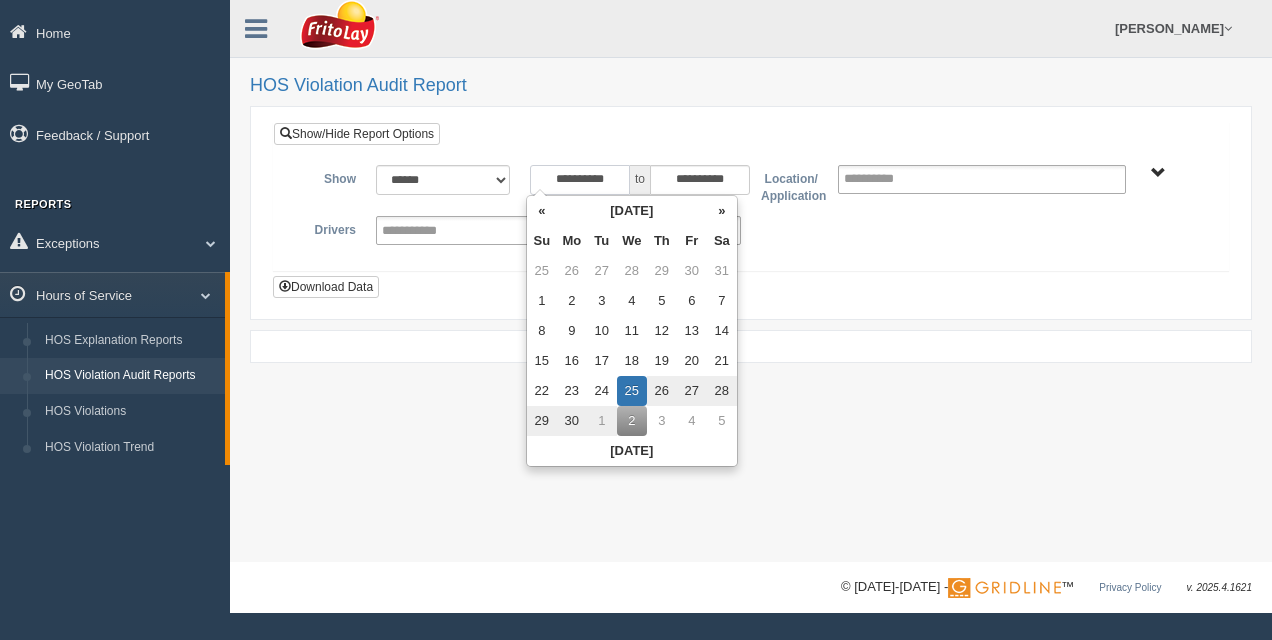 click on "**********" at bounding box center [580, 180] 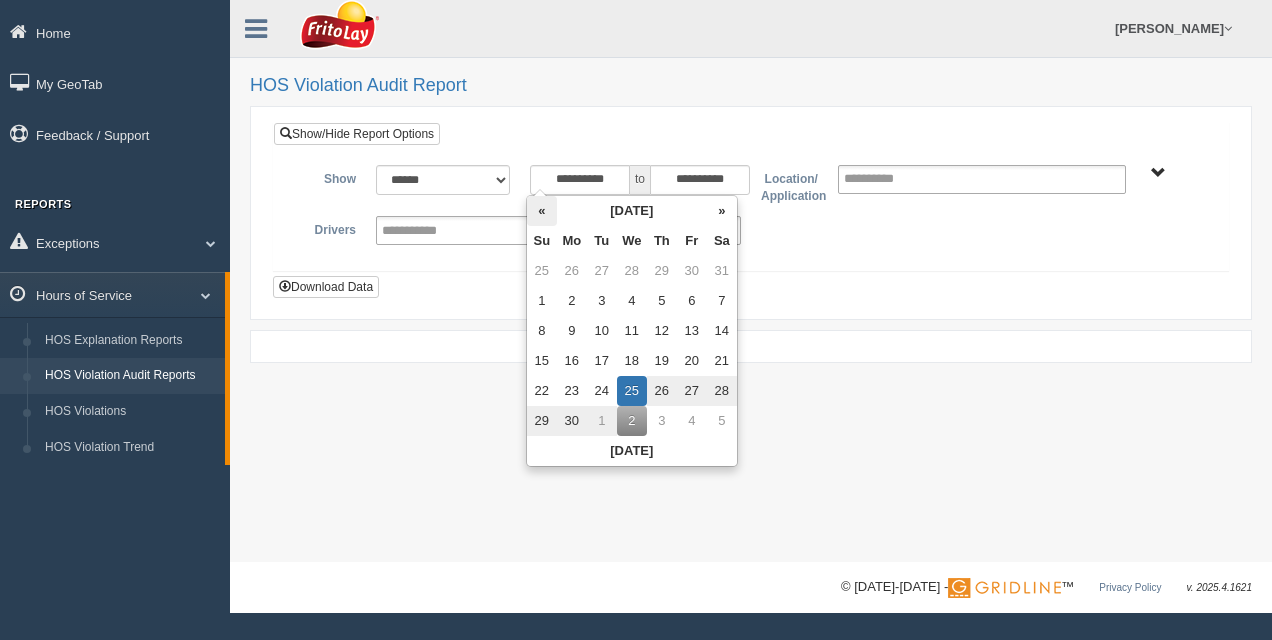 click on "«" at bounding box center (542, 211) 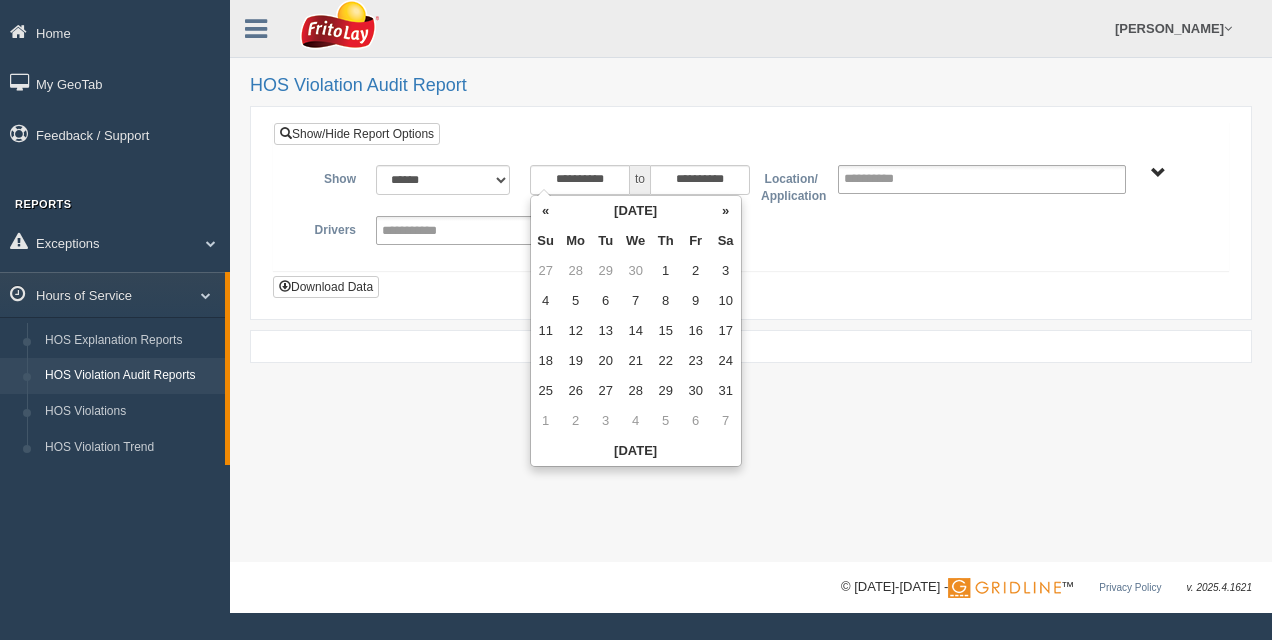 click on "«" at bounding box center (546, 211) 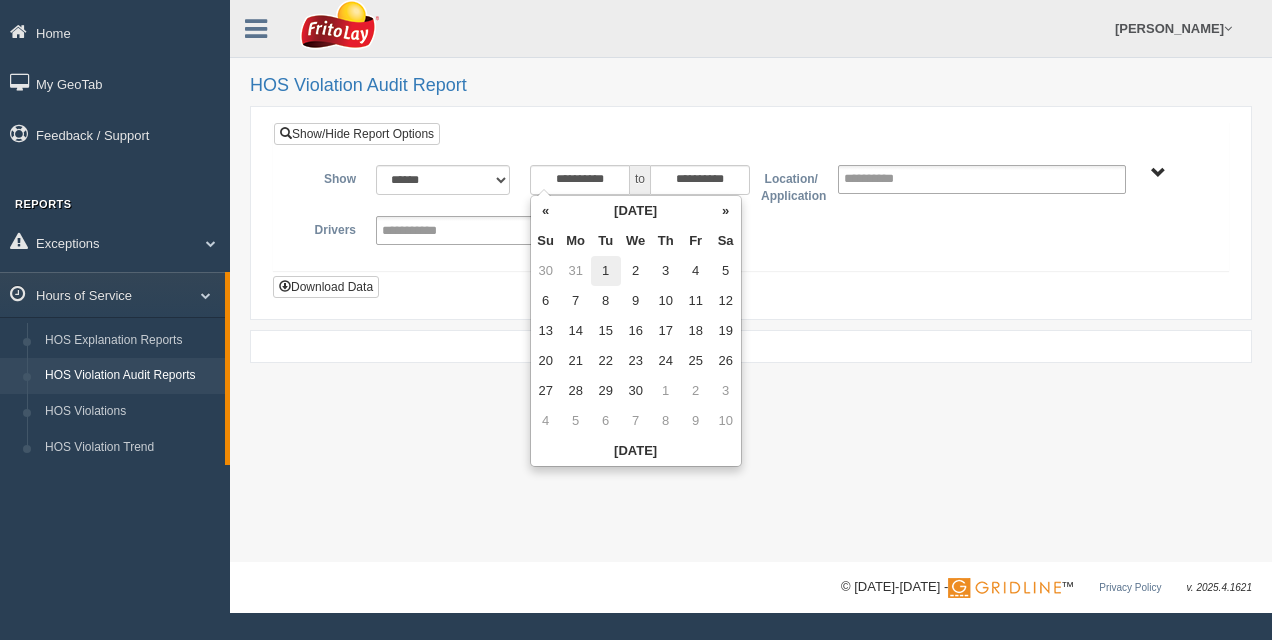 click on "1" at bounding box center [606, 271] 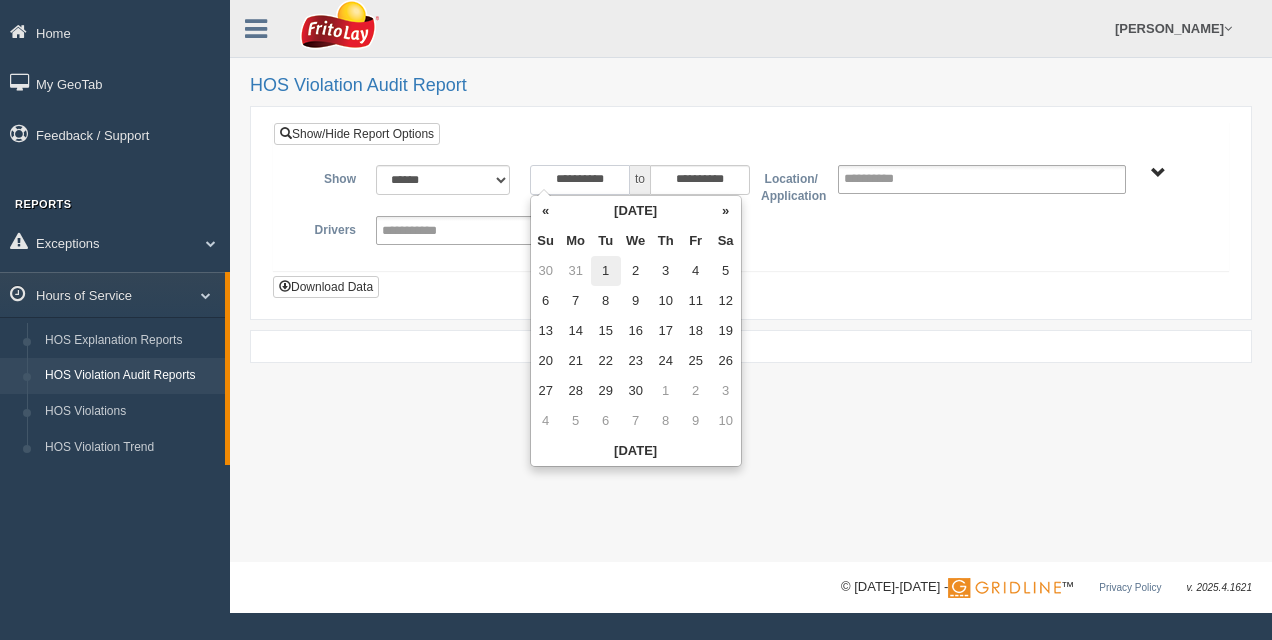 type on "**********" 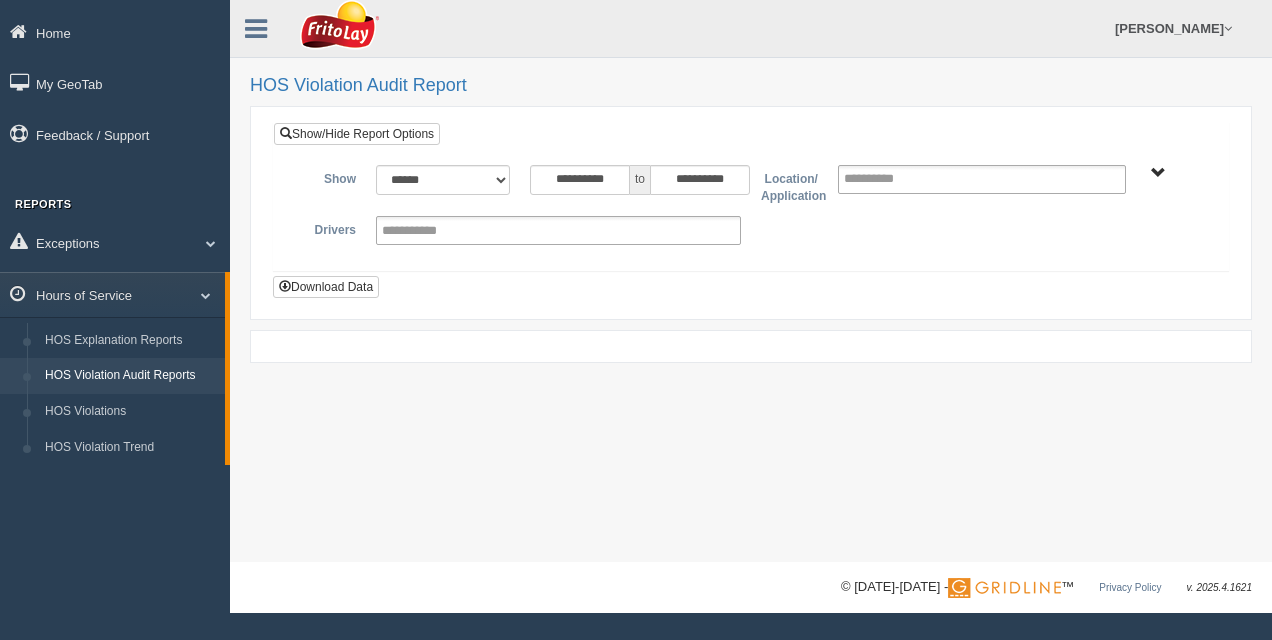 click on "RETAIL SALES" at bounding box center [1158, 173] 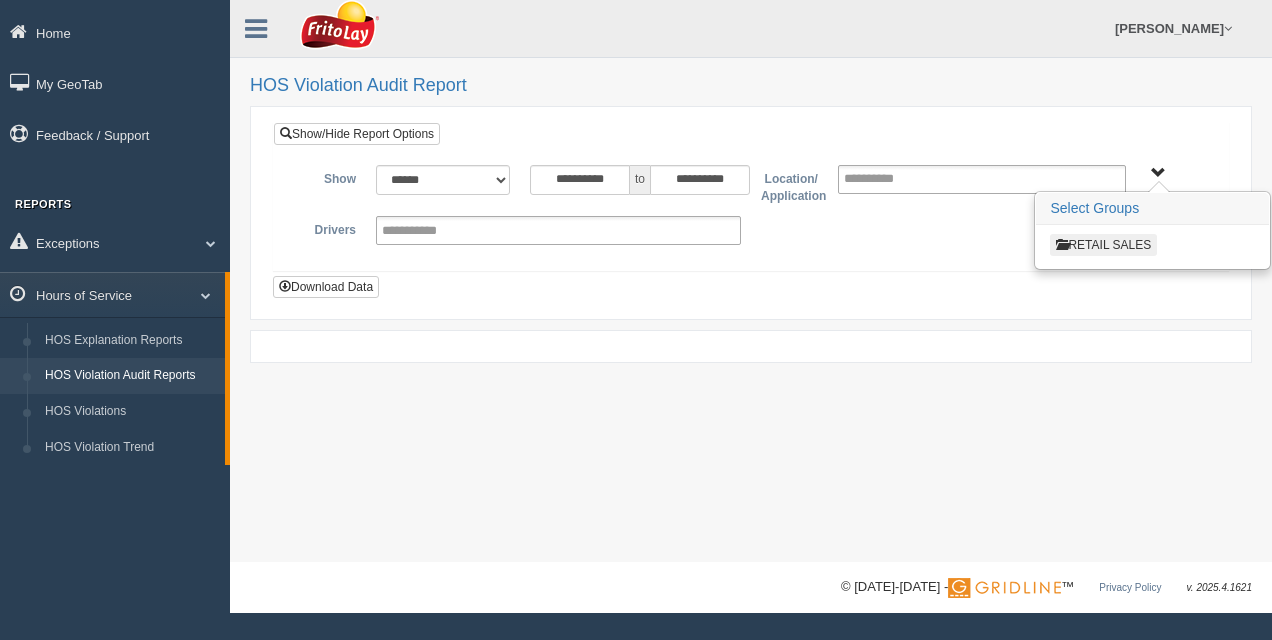 click on "RETAIL SALES" at bounding box center [1103, 245] 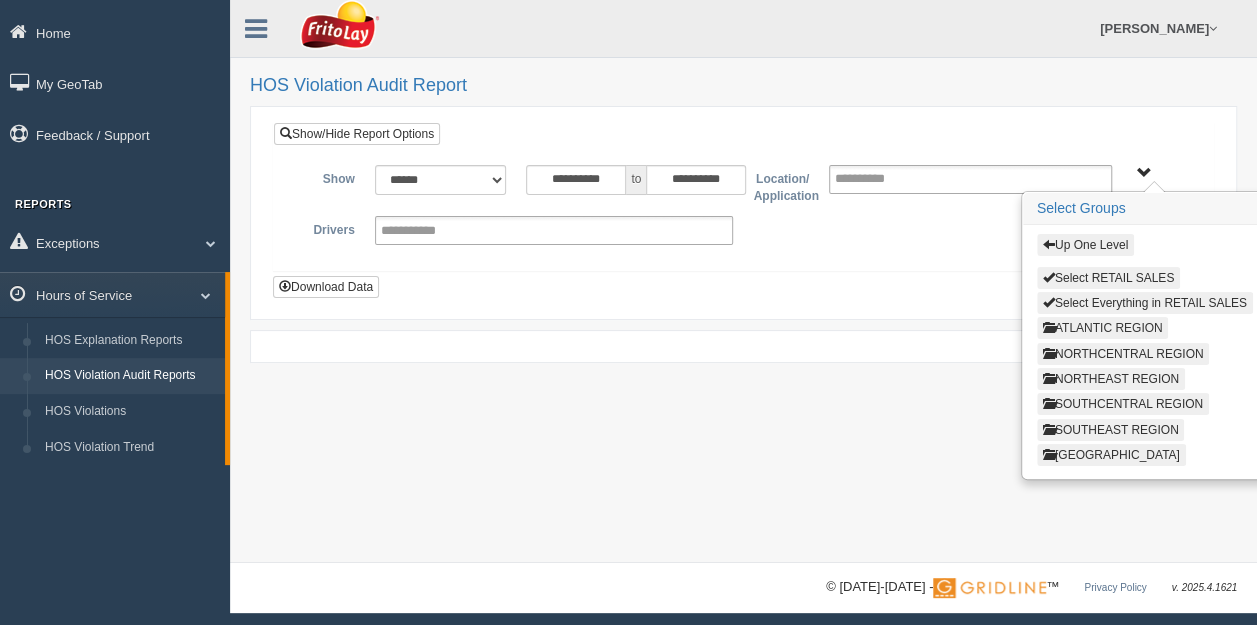 click on "ATLANTIC REGION" at bounding box center (1103, 328) 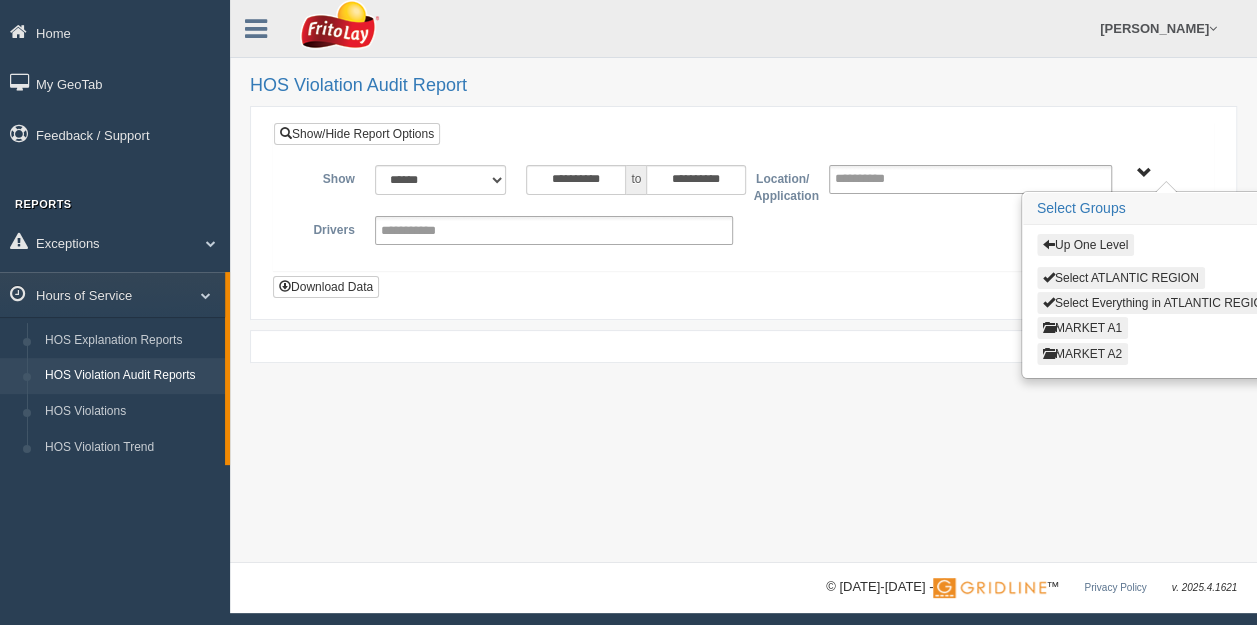 click on "MARKET A2" at bounding box center [1082, 354] 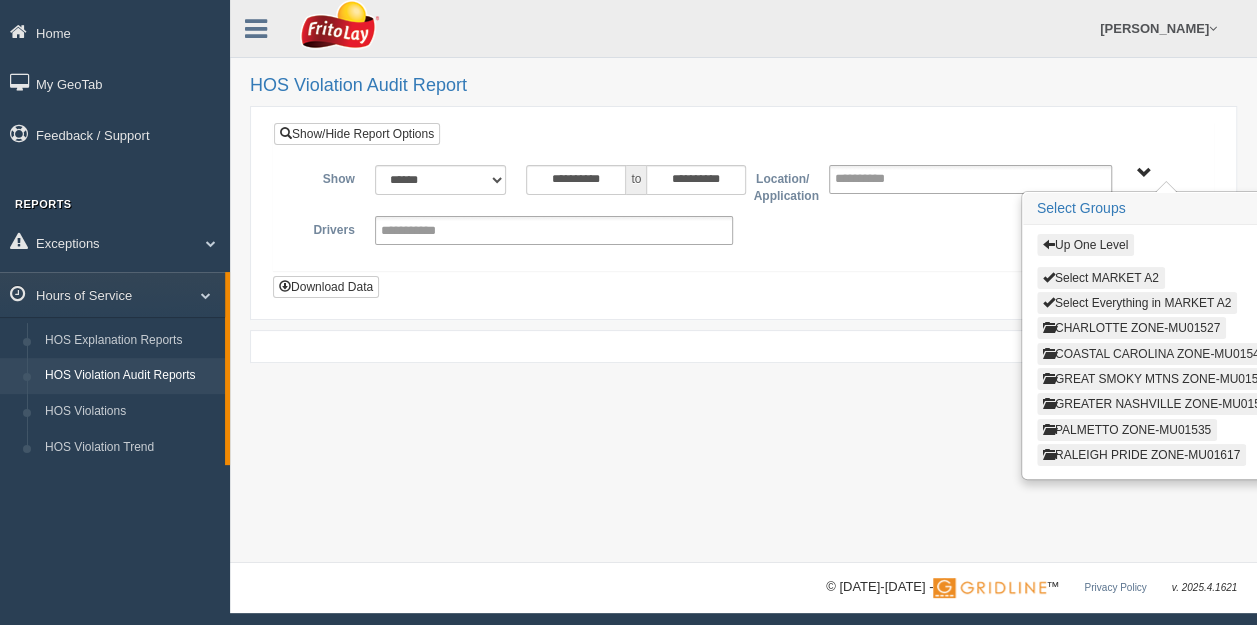 click on "COASTAL CAROLINA ZONE-MU01546" at bounding box center (1154, 354) 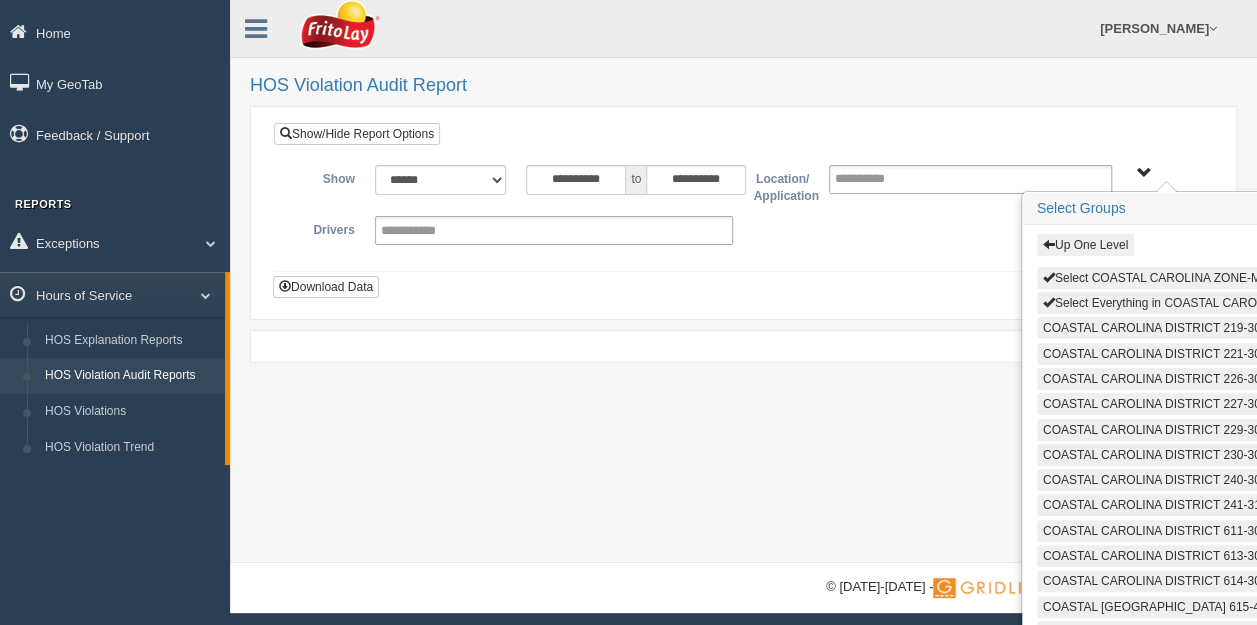 click on "Select Everything in COASTAL CAROLINA ZONE-MU01546" at bounding box center [1209, 303] 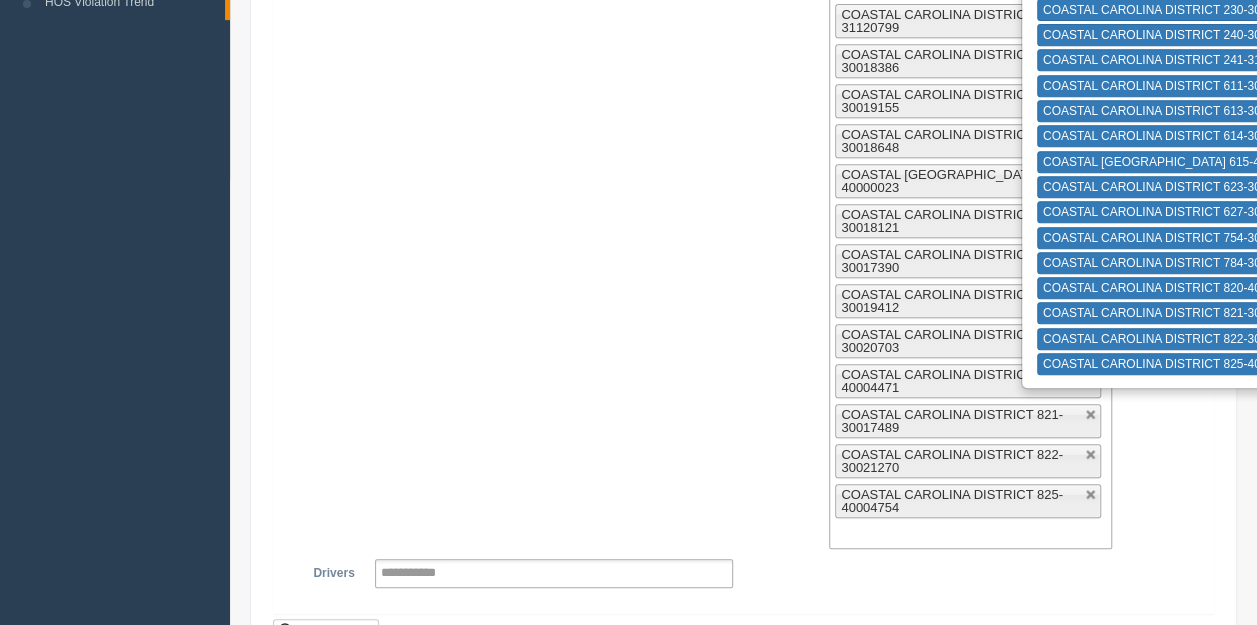 scroll, scrollTop: 453, scrollLeft: 0, axis: vertical 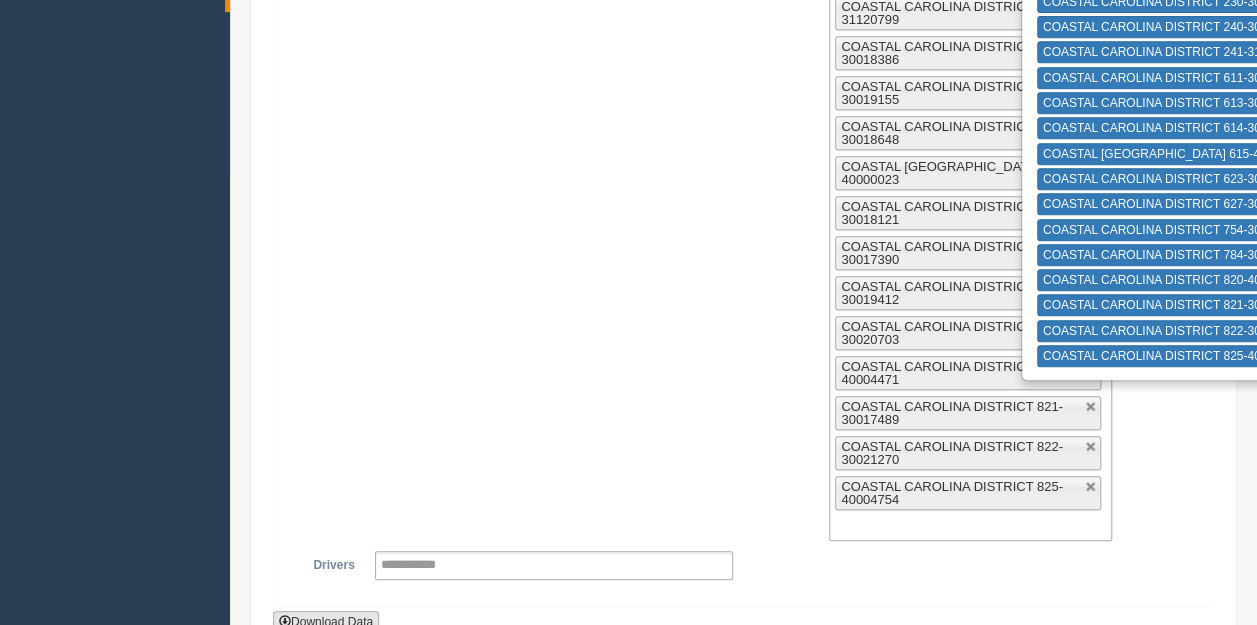 click on "Download Data" at bounding box center [326, 622] 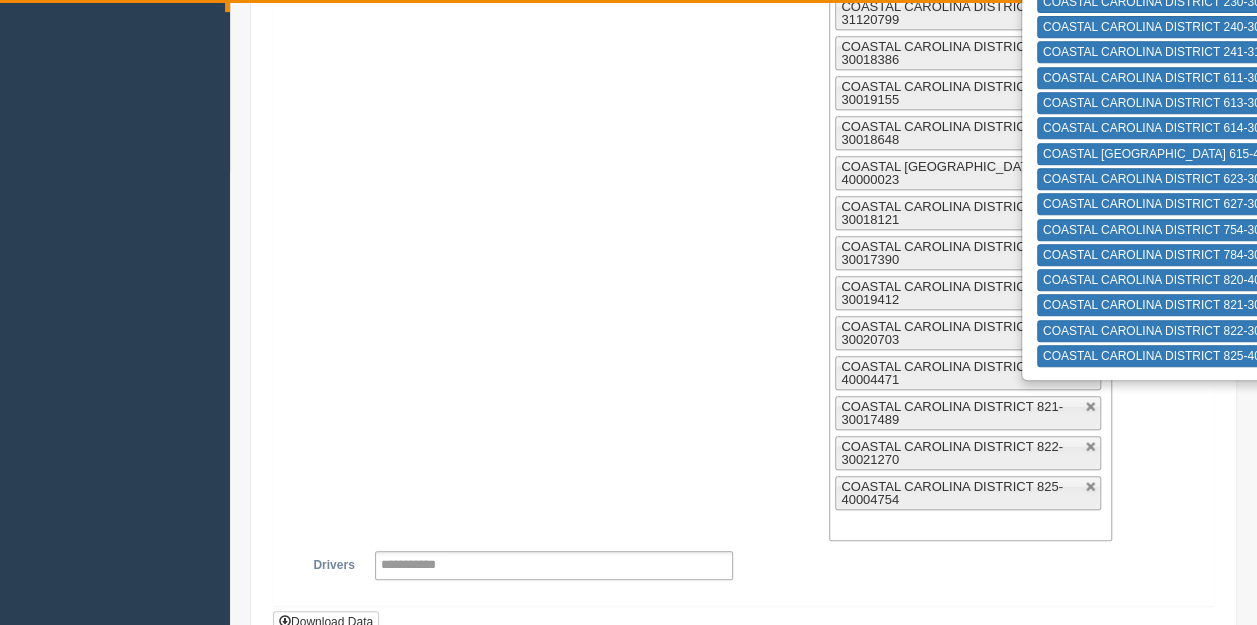 click on "**********" at bounding box center (743, 126) 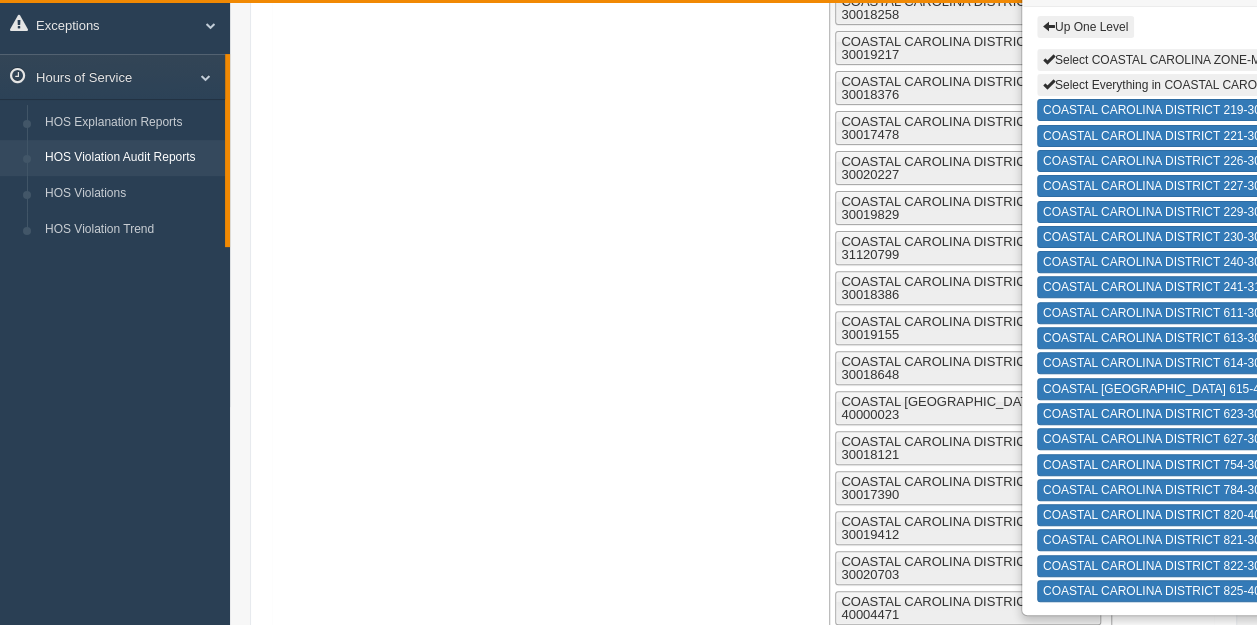 scroll, scrollTop: 0, scrollLeft: 0, axis: both 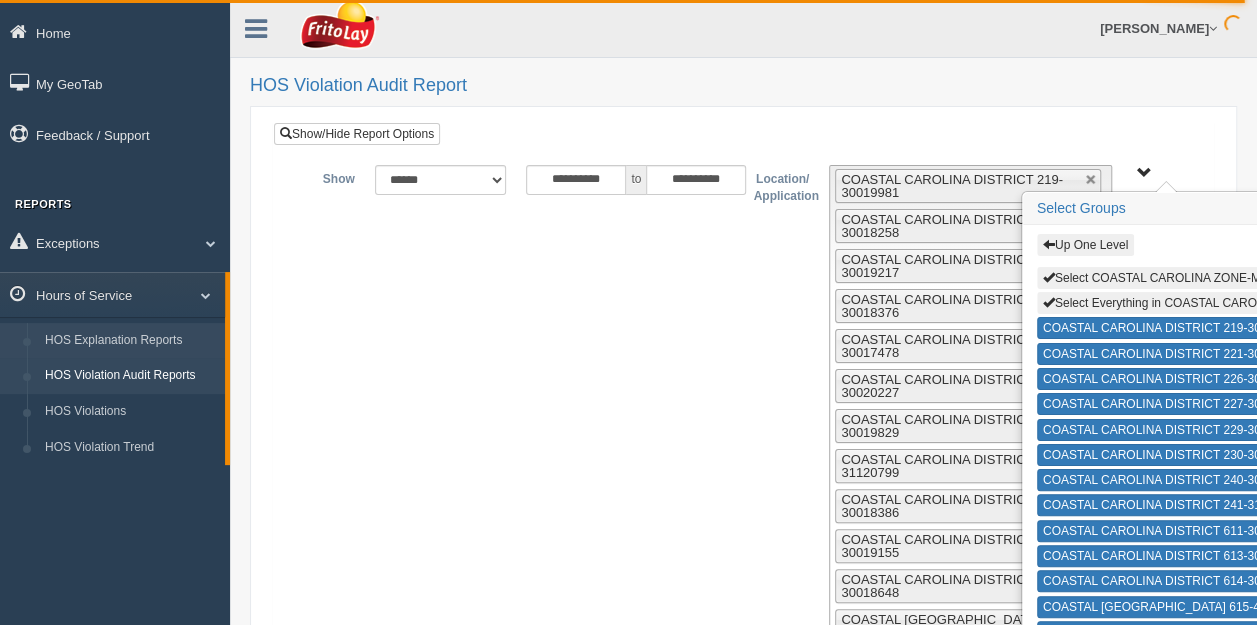 click on "HOS Explanation Reports" at bounding box center [130, 341] 